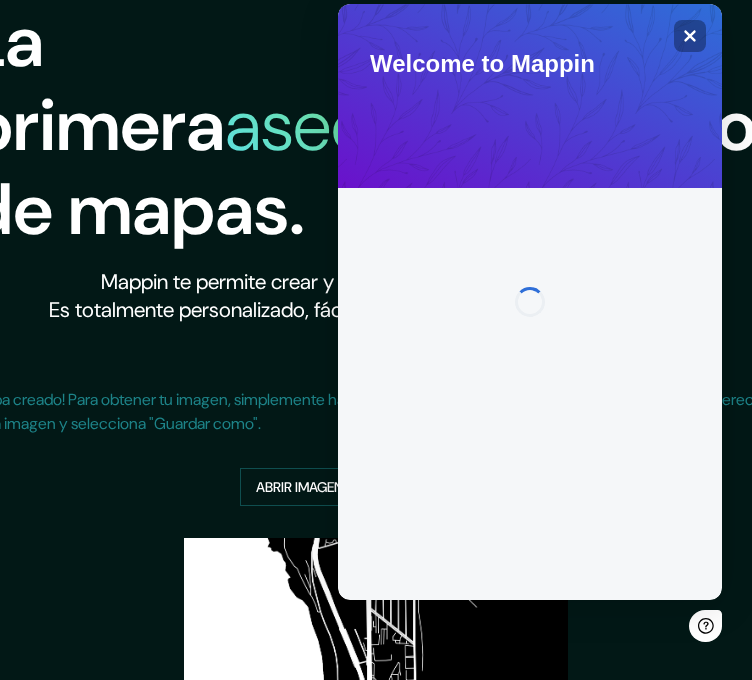 scroll, scrollTop: 0, scrollLeft: 0, axis: both 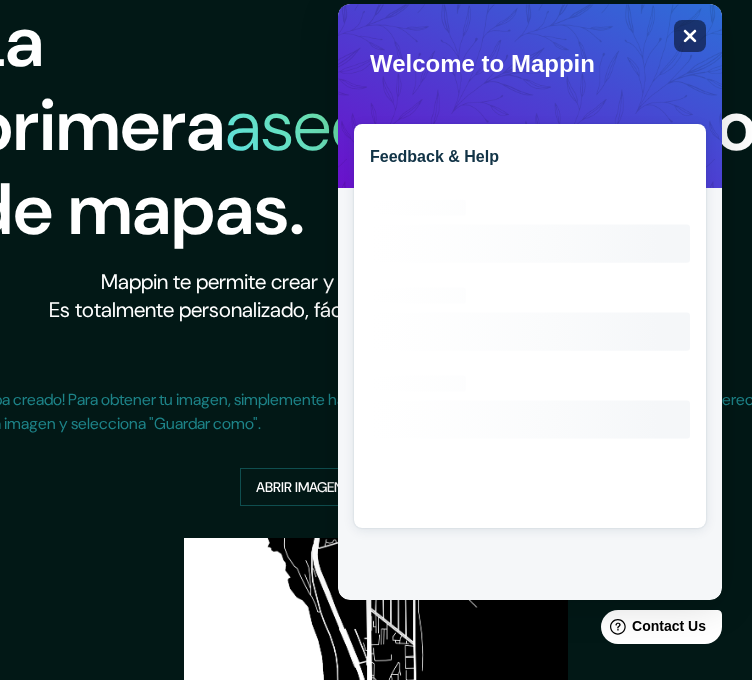 click on "Close" 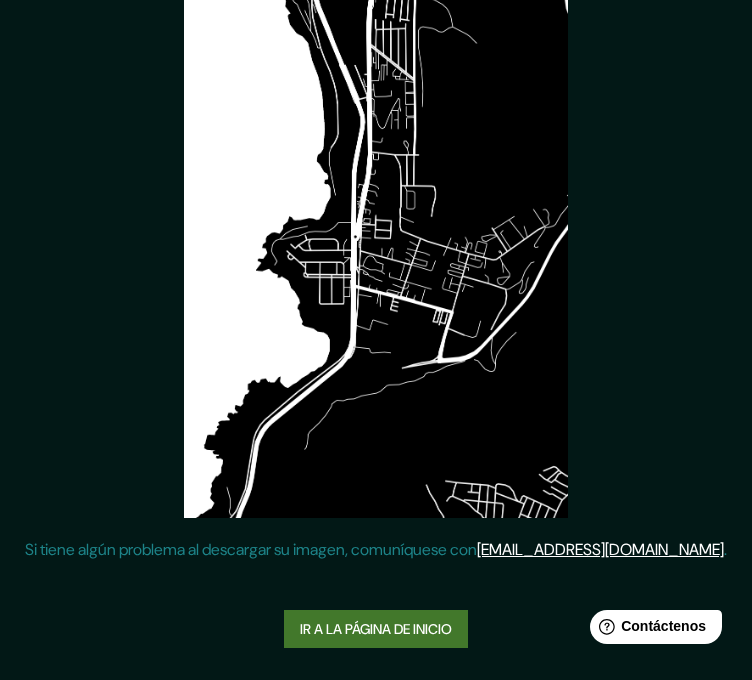scroll, scrollTop: 575, scrollLeft: 0, axis: vertical 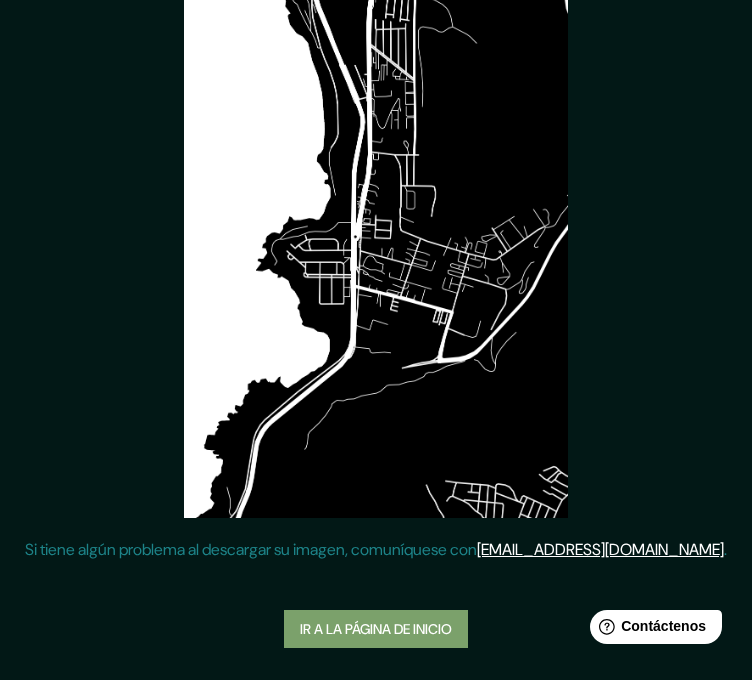 click on "Ir a la página de inicio" at bounding box center [376, 629] 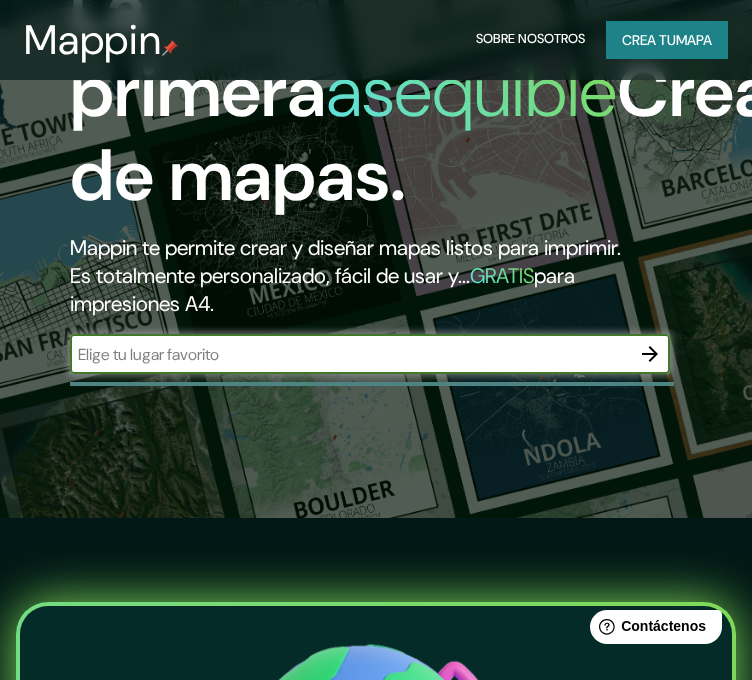 scroll, scrollTop: 120, scrollLeft: 0, axis: vertical 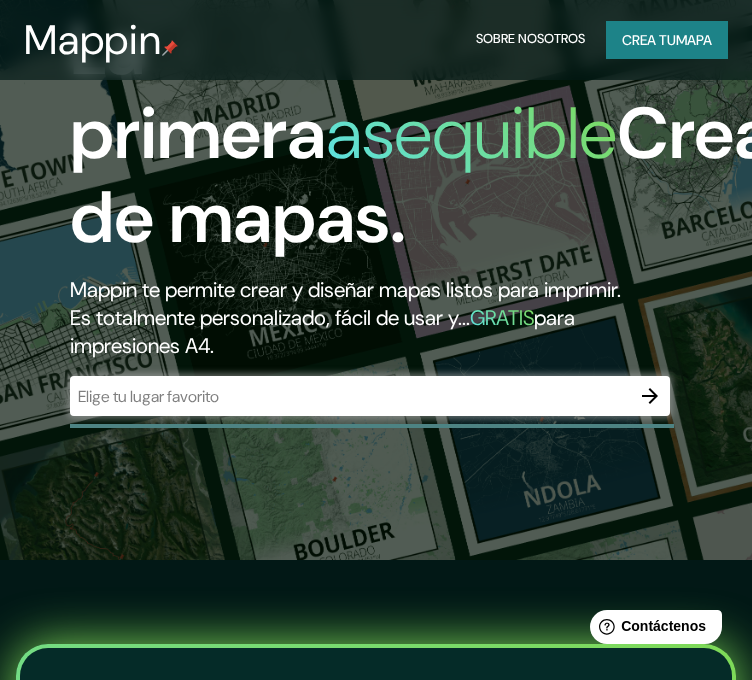 click on "​" at bounding box center [370, 396] 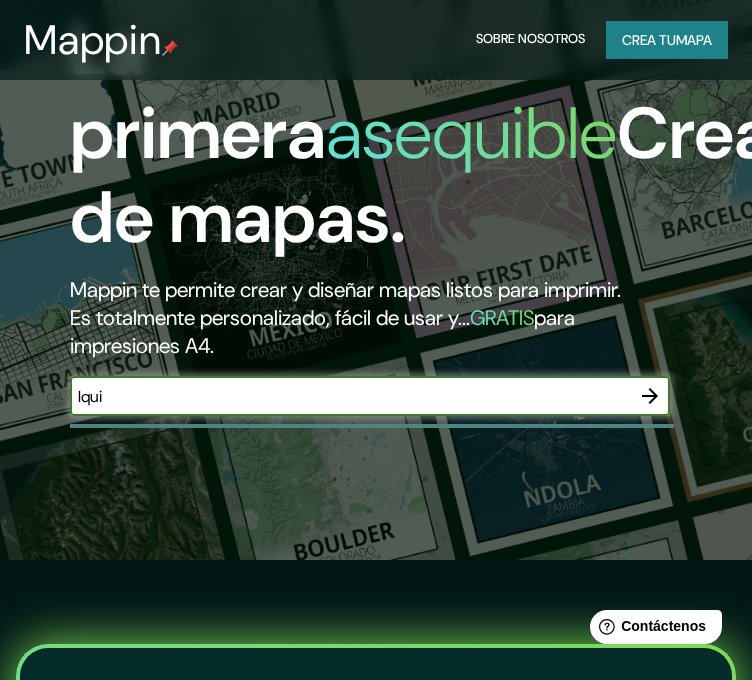type on "Iquique" 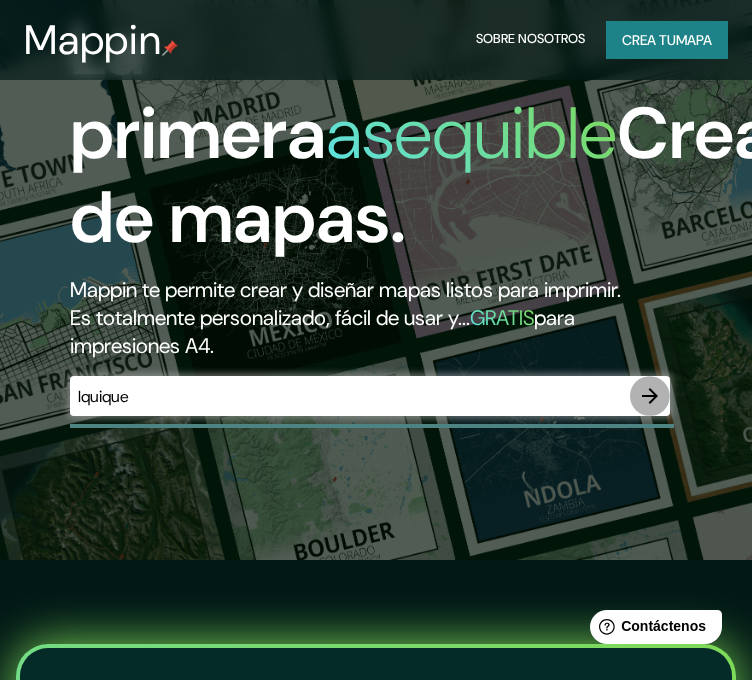 click at bounding box center [650, 396] 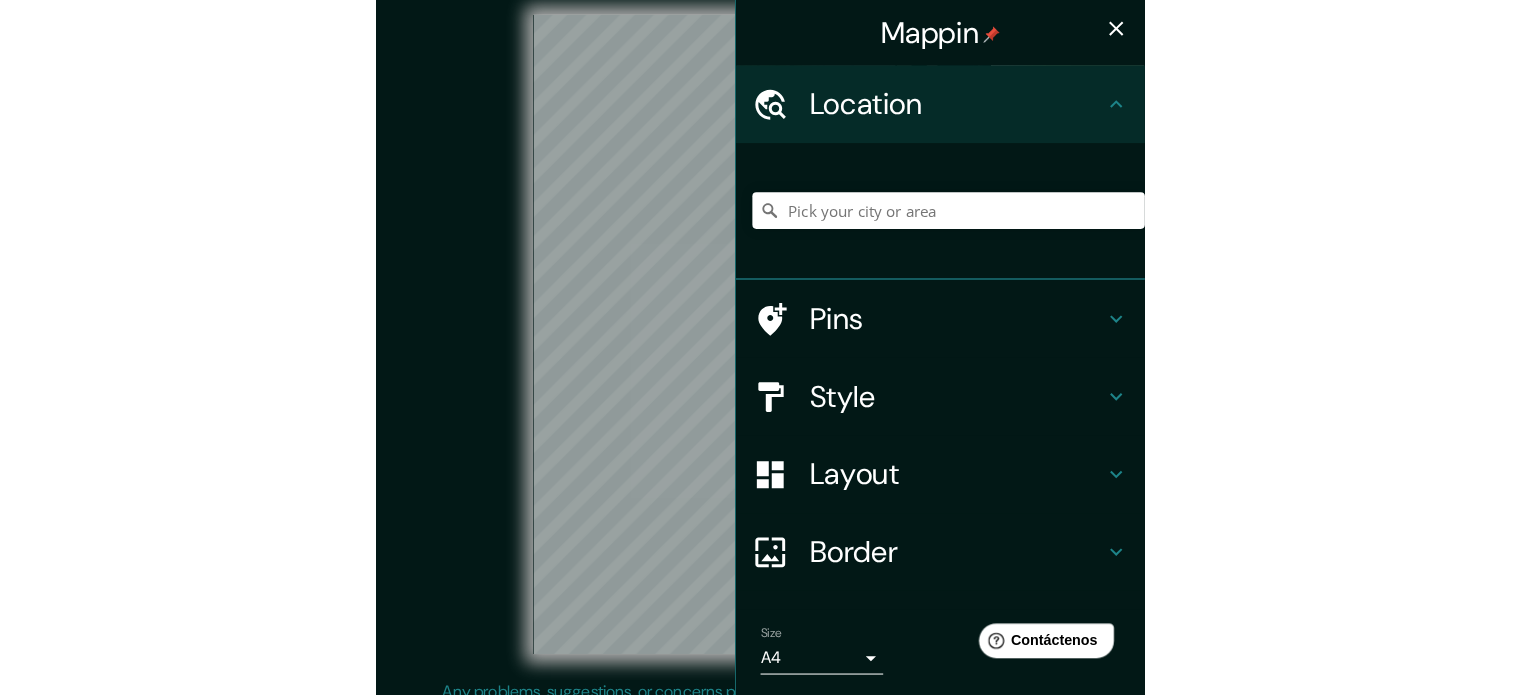 scroll, scrollTop: 0, scrollLeft: 0, axis: both 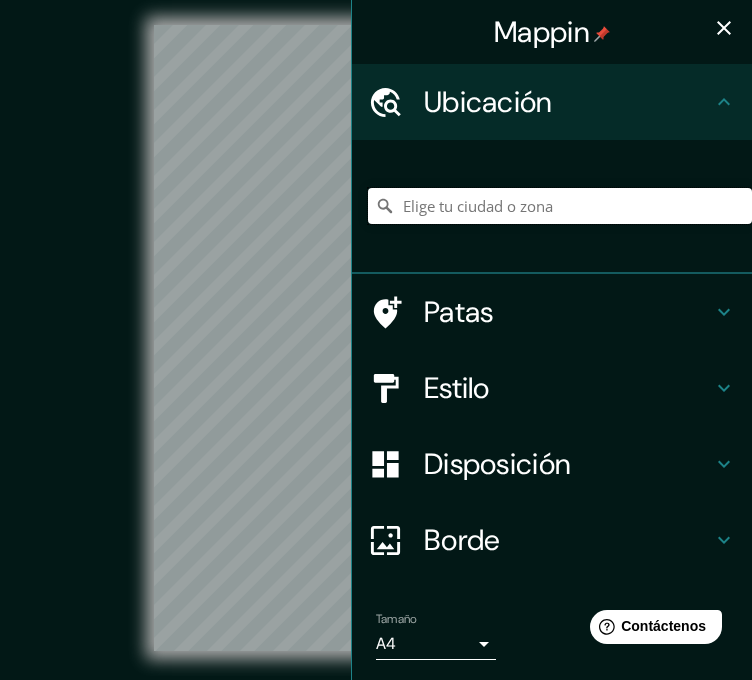 click at bounding box center (560, 206) 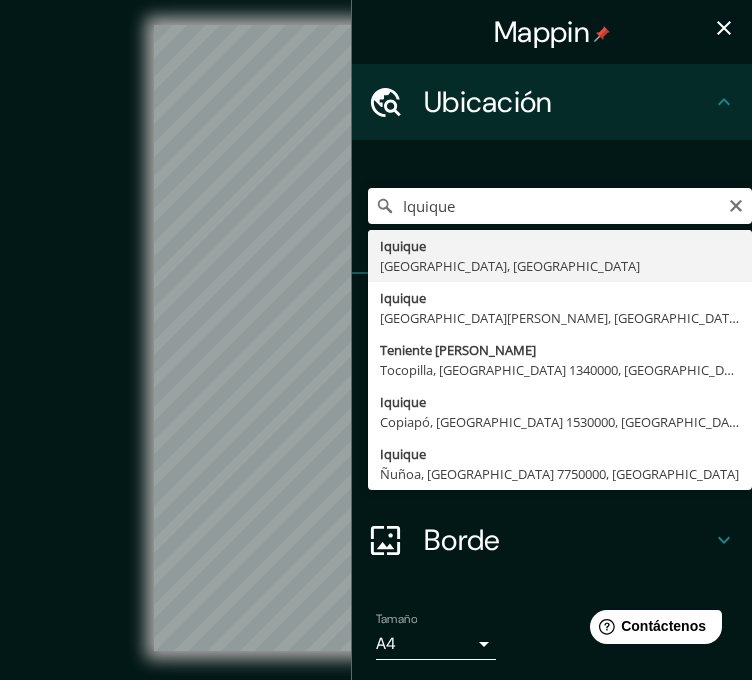 click on "Iquique Iquique [GEOGRAPHIC_DATA], [GEOGRAPHIC_DATA] [GEOGRAPHIC_DATA] [GEOGRAPHIC_DATA][PERSON_NAME], [GEOGRAPHIC_DATA] 1410000, [GEOGRAPHIC_DATA] Teniente [PERSON_NAME] Tocopilla, [GEOGRAPHIC_DATA] 1340000, [GEOGRAPHIC_DATA] [GEOGRAPHIC_DATA] [GEOGRAPHIC_DATA], [GEOGRAPHIC_DATA] 1530000, [GEOGRAPHIC_DATA] [GEOGRAPHIC_DATA], [GEOGRAPHIC_DATA] 7750000, [GEOGRAPHIC_DATA]" at bounding box center [560, 206] 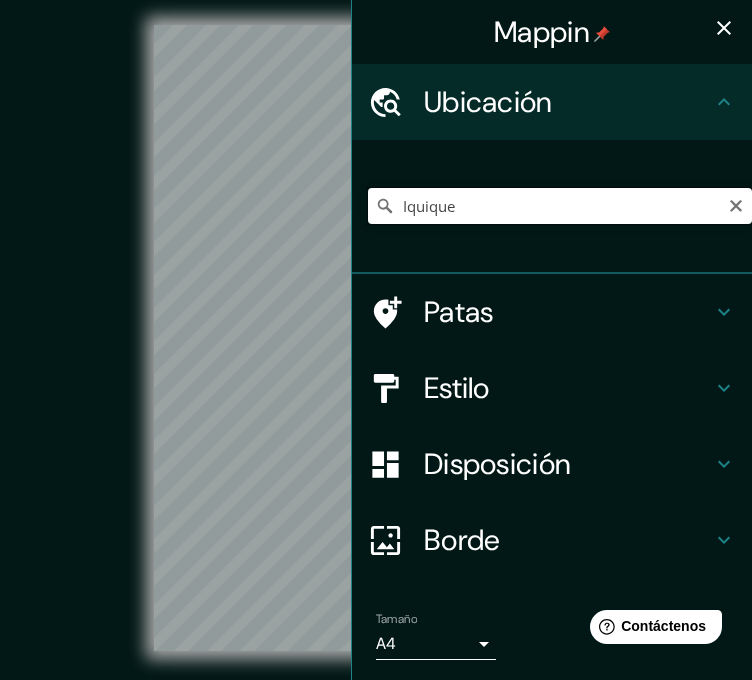 click on "Iquique" at bounding box center (560, 206) 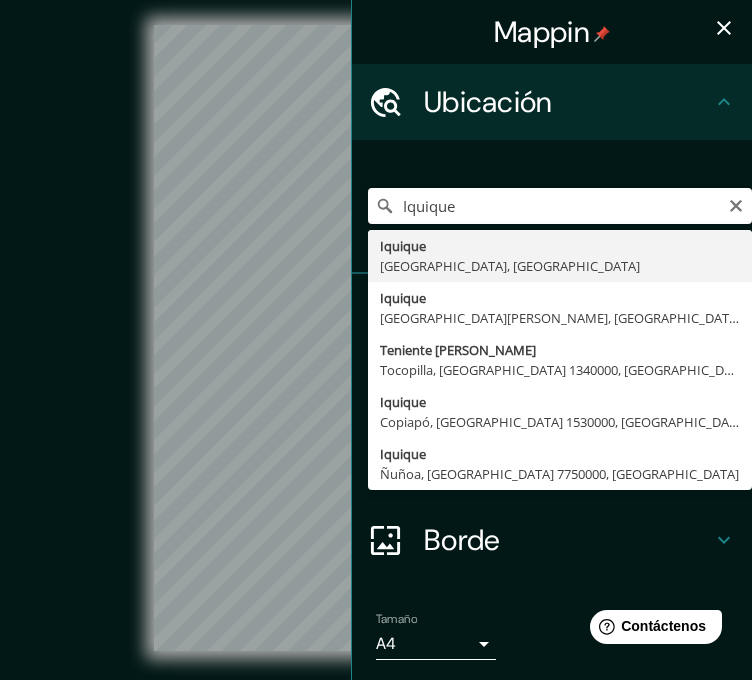 type on "Iquique, [GEOGRAPHIC_DATA], [GEOGRAPHIC_DATA]" 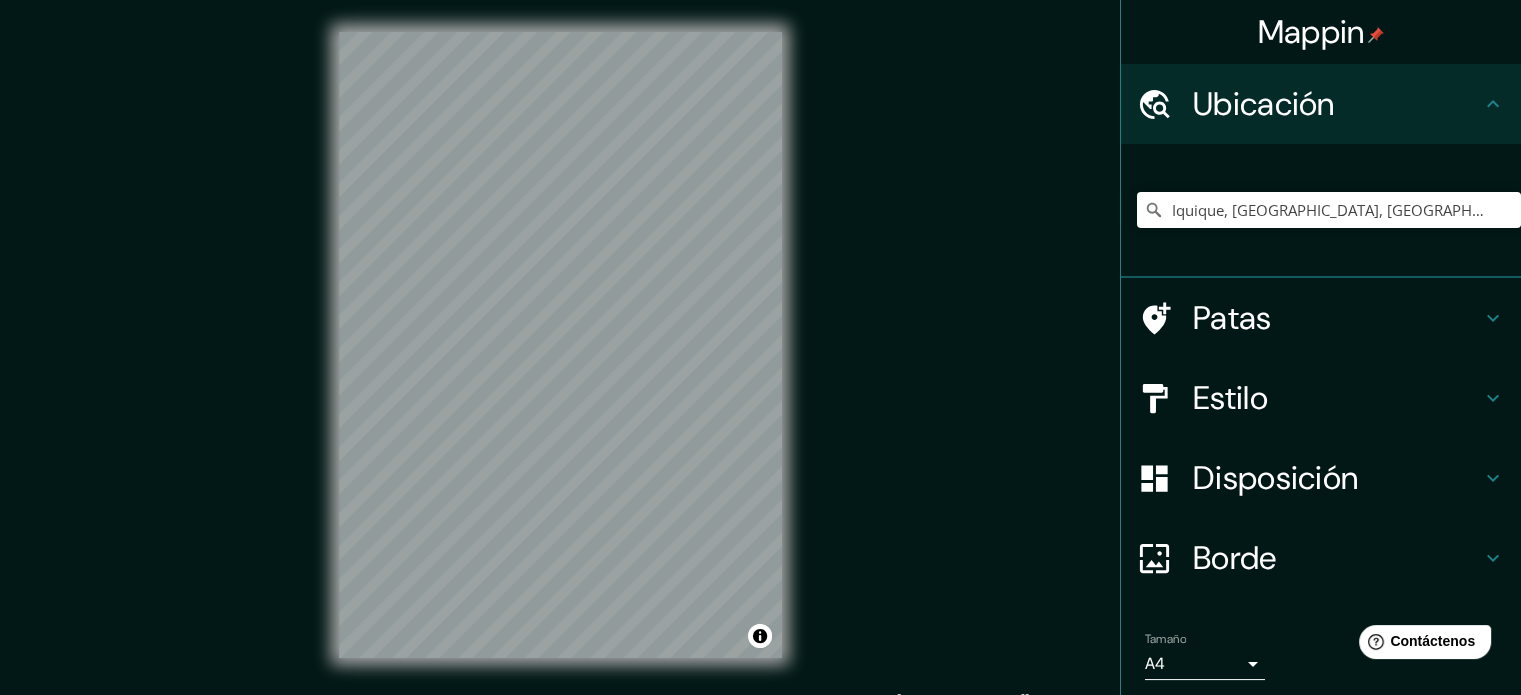 click on "Patas" at bounding box center [1232, 318] 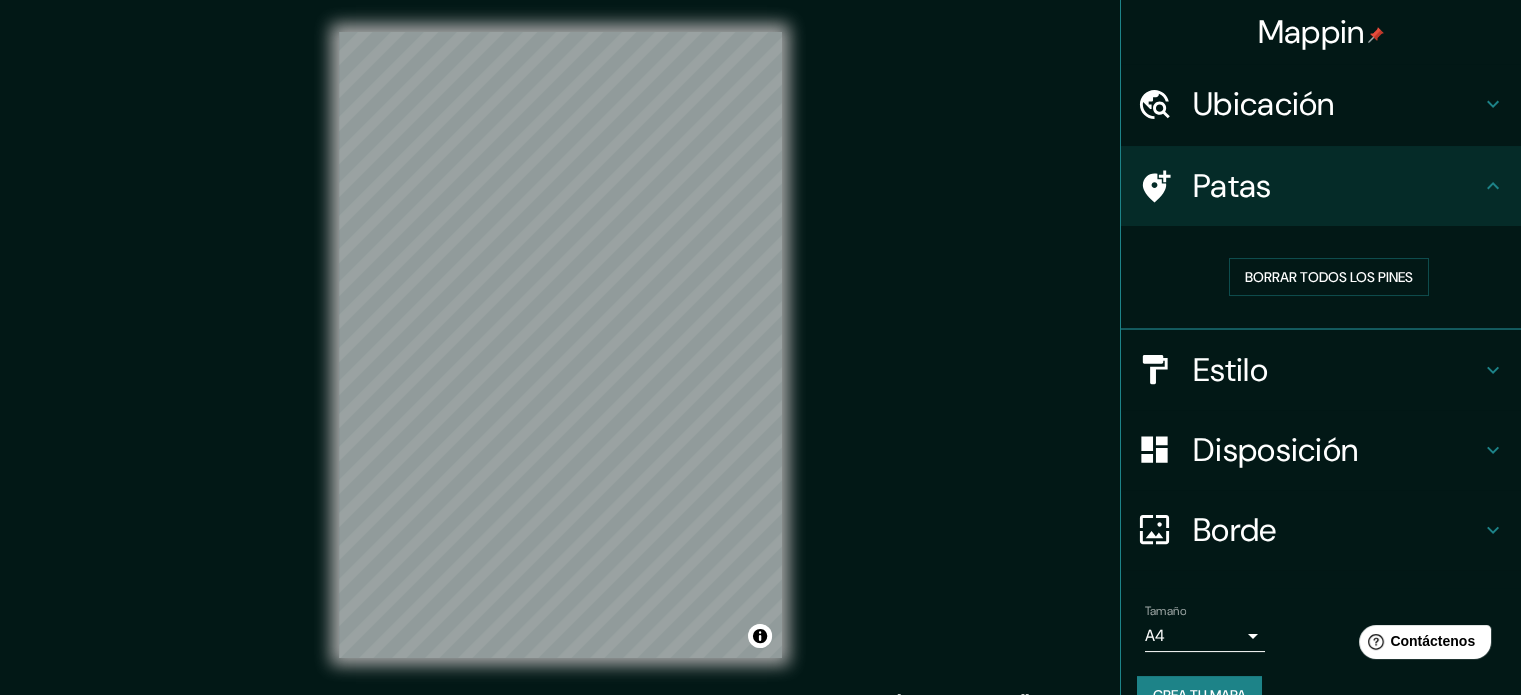 click on "Estilo" at bounding box center [1230, 370] 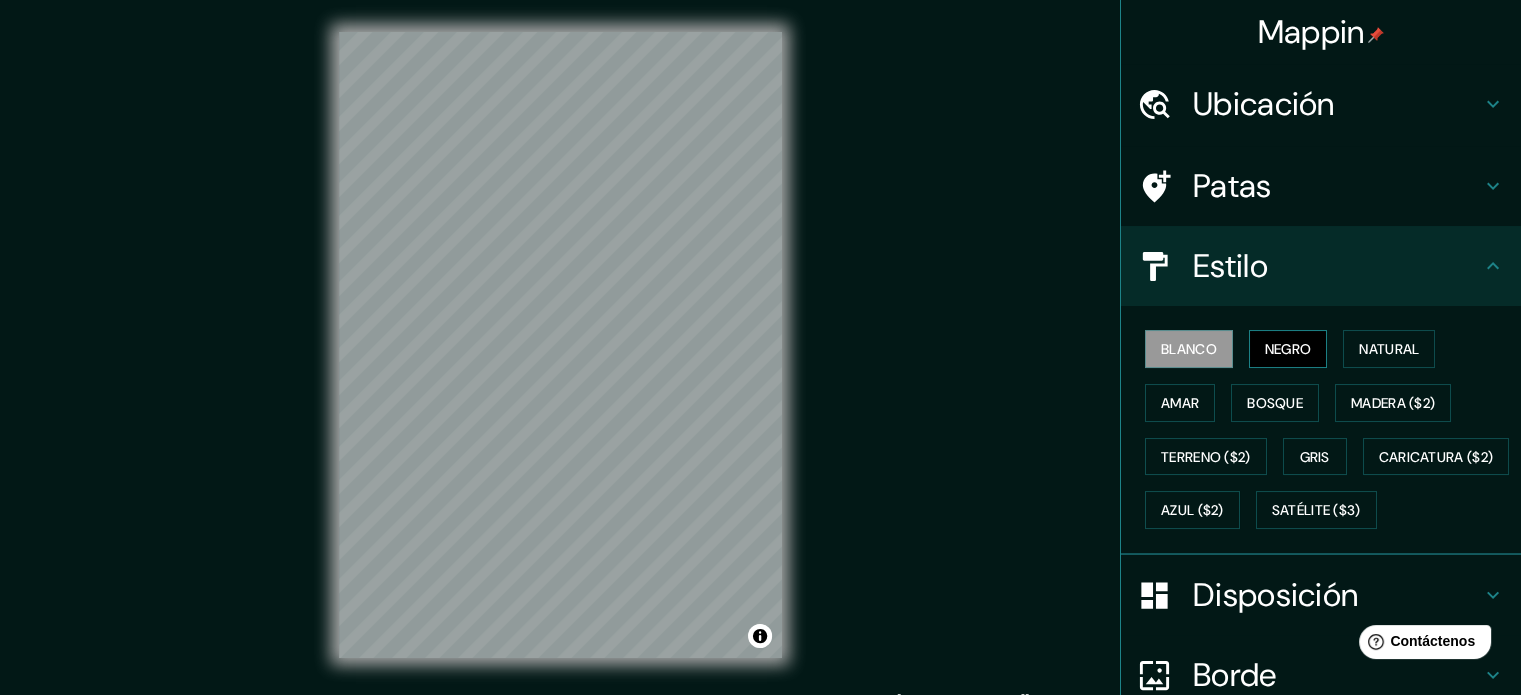click on "Negro" at bounding box center (1288, 349) 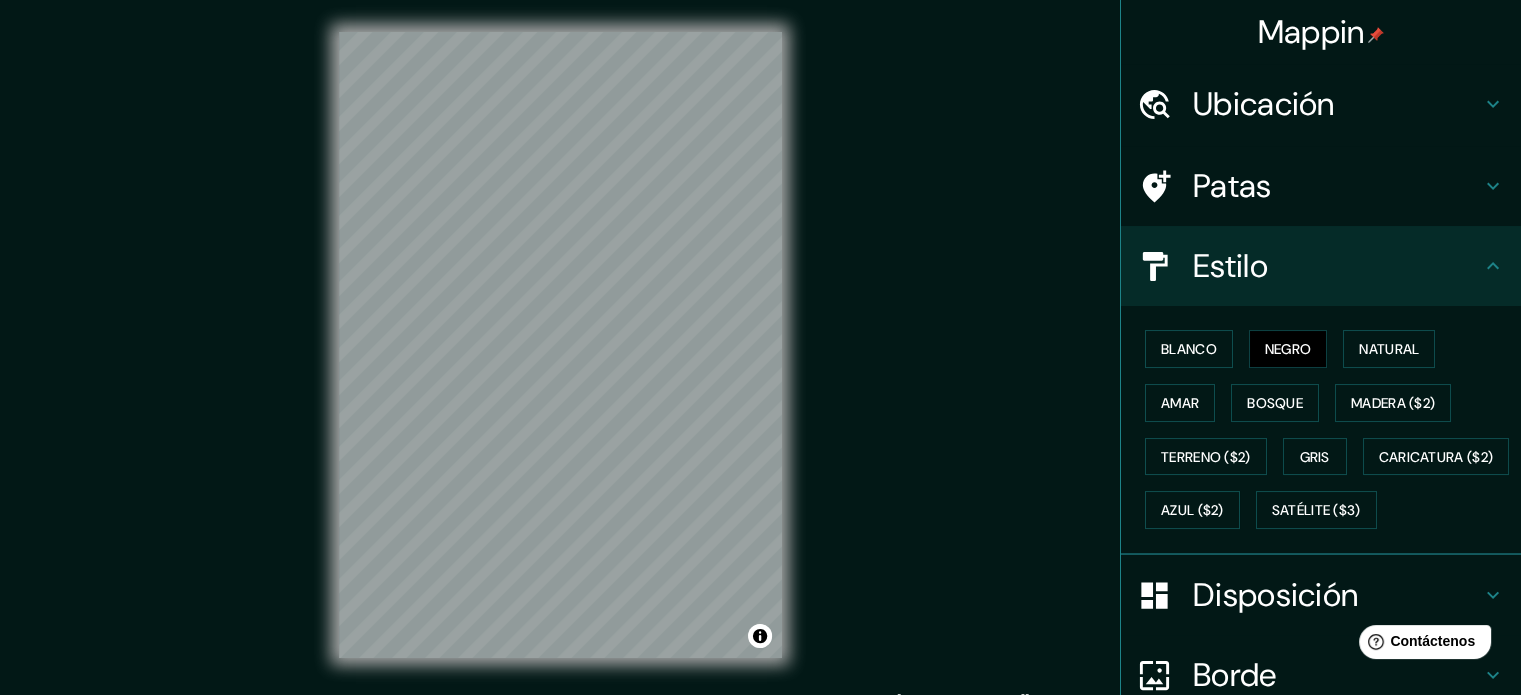 click on "© Mapbox   © OpenStreetMap   Improve this map" at bounding box center (560, 345) 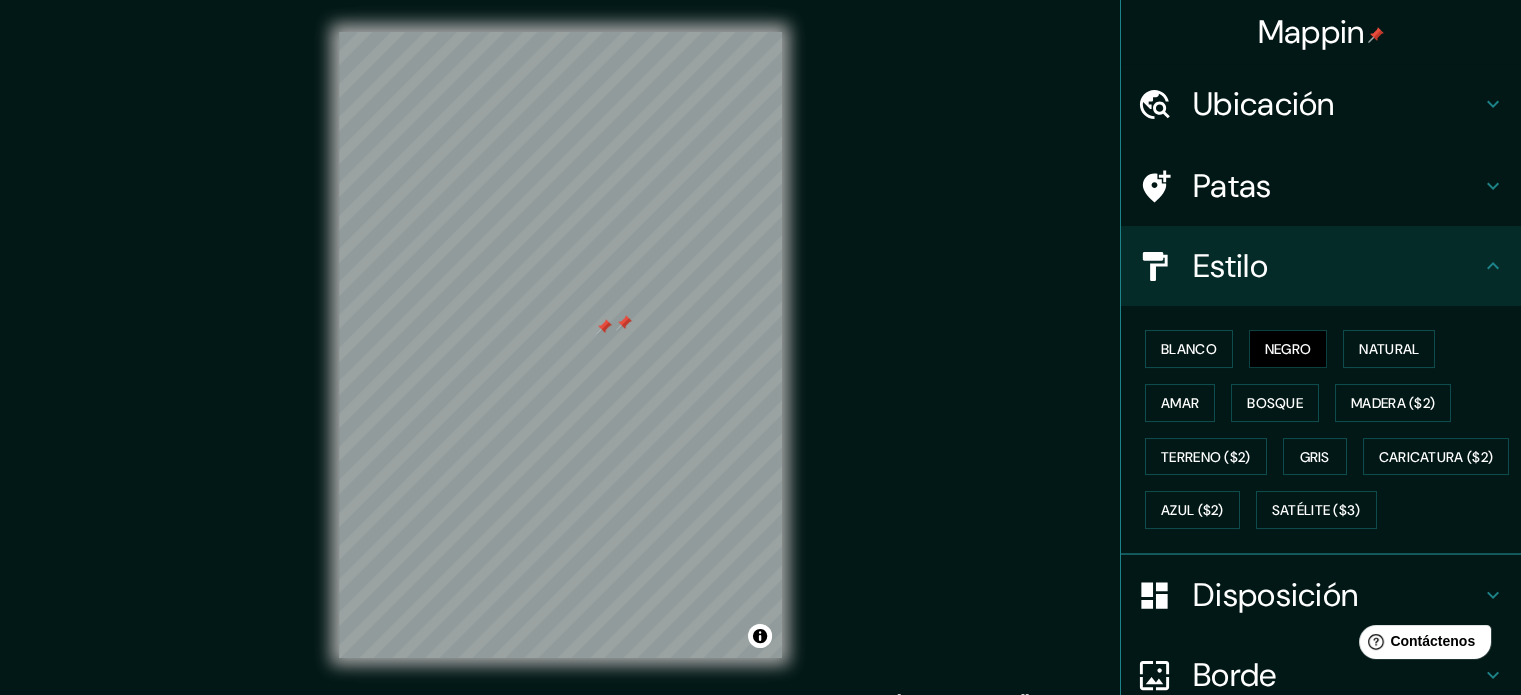 click at bounding box center [604, 327] 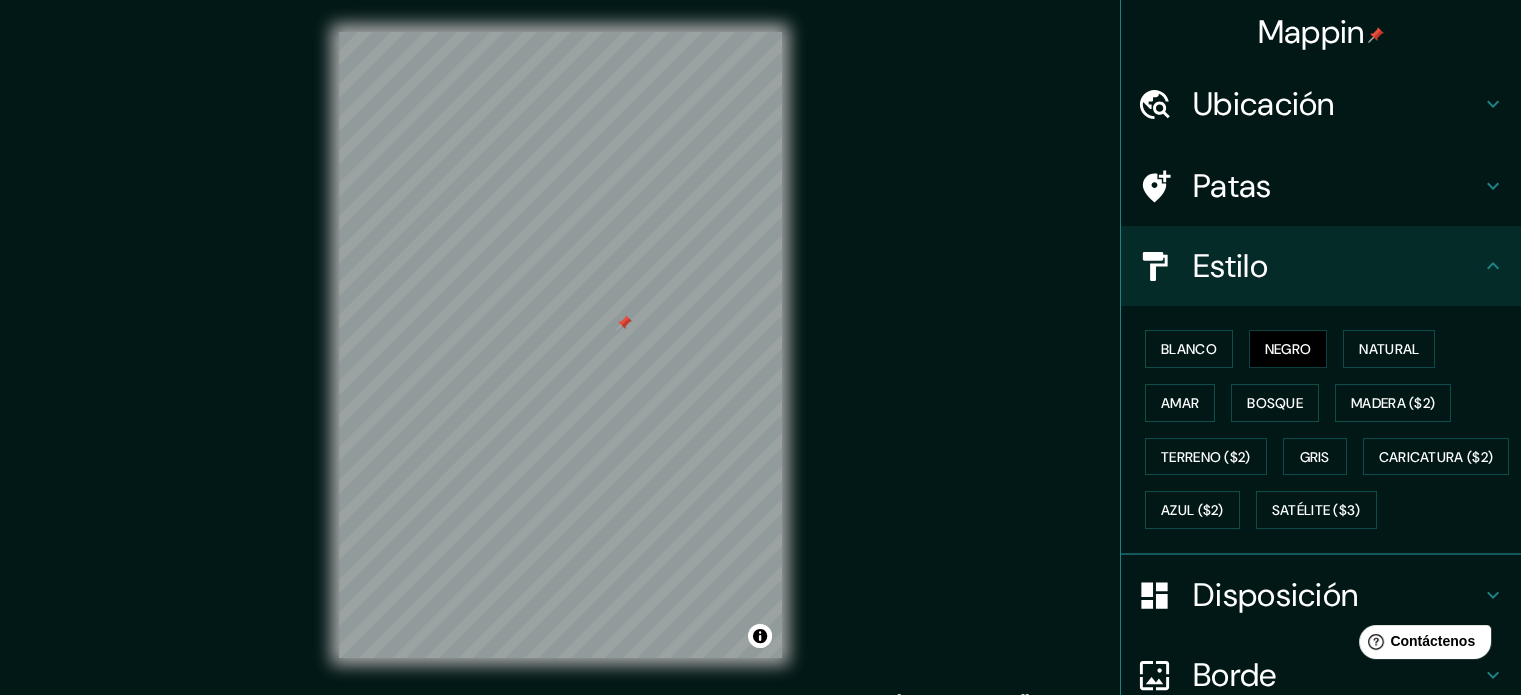 click at bounding box center (624, 323) 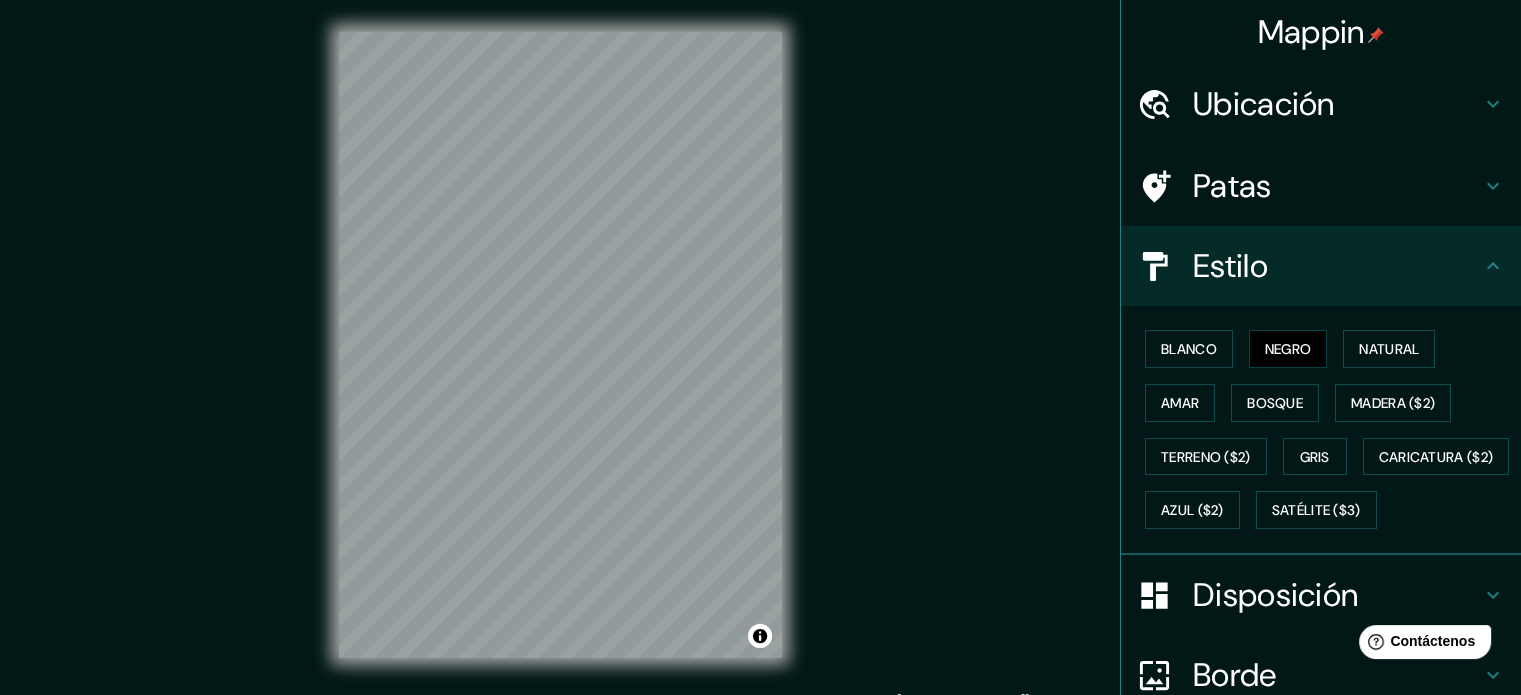 click on "© Mapbox   © OpenStreetMap   Improve this map" at bounding box center [560, 345] 